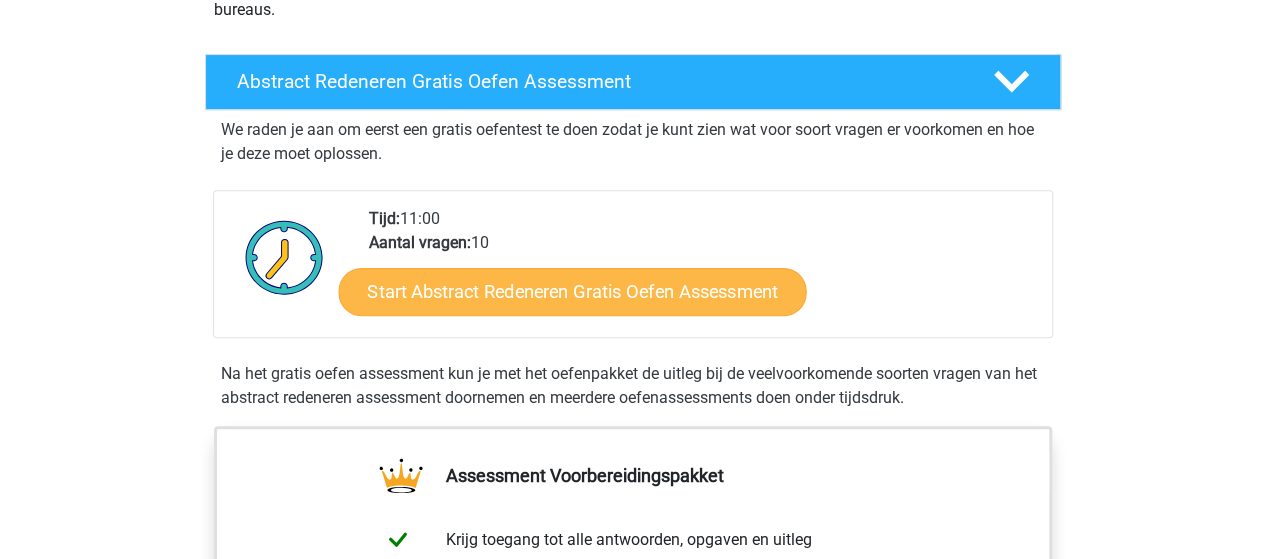scroll, scrollTop: 300, scrollLeft: 0, axis: vertical 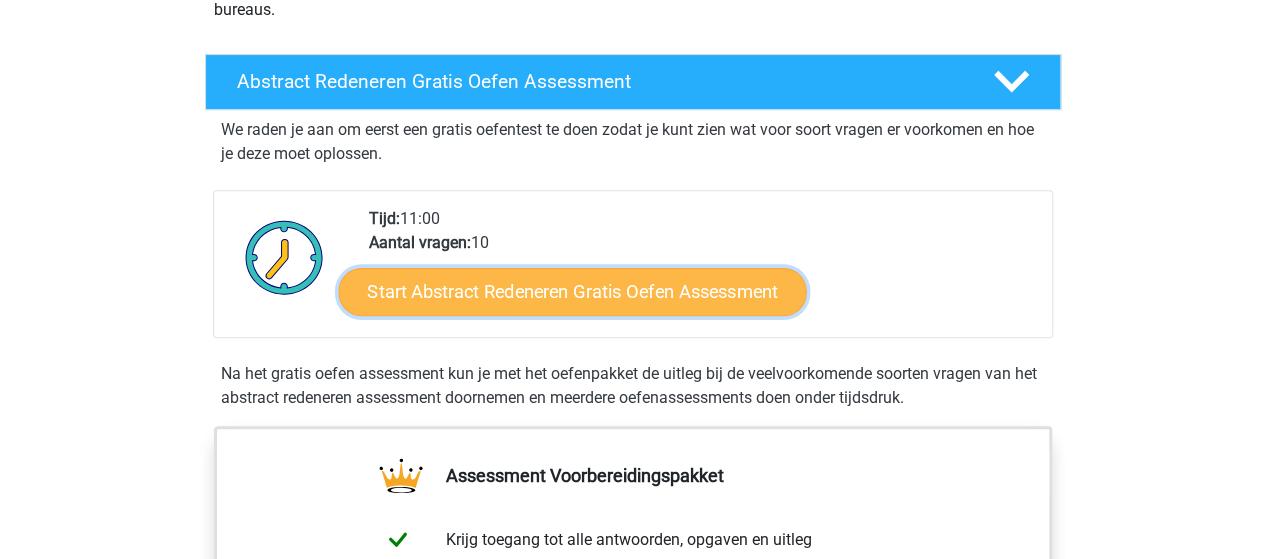 click on "Start Abstract Redeneren
Gratis Oefen Assessment" at bounding box center (572, 291) 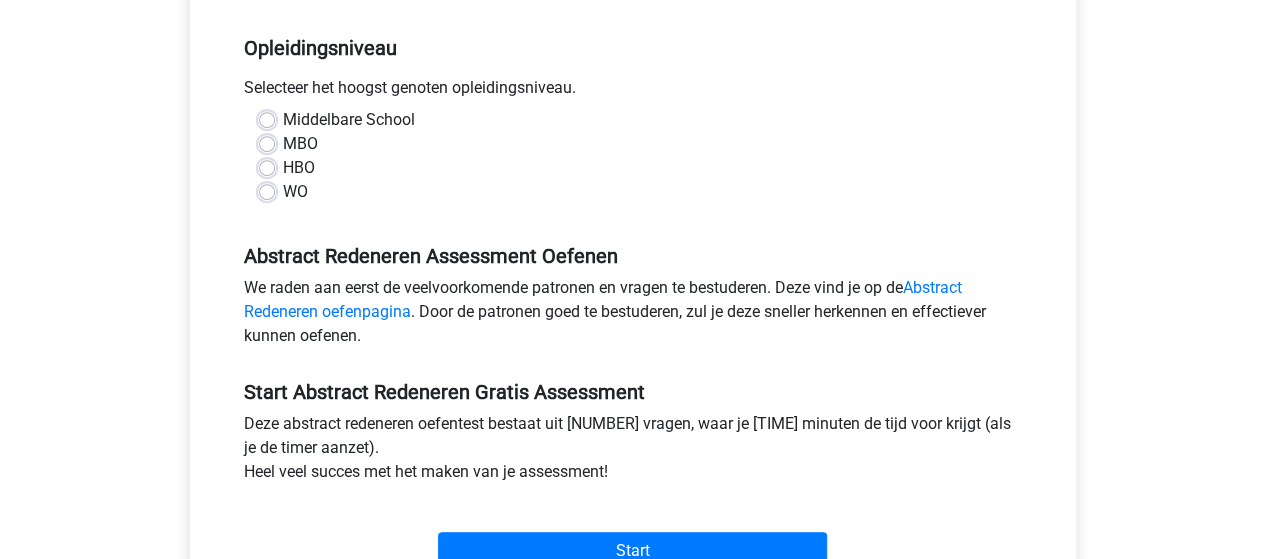 scroll, scrollTop: 500, scrollLeft: 0, axis: vertical 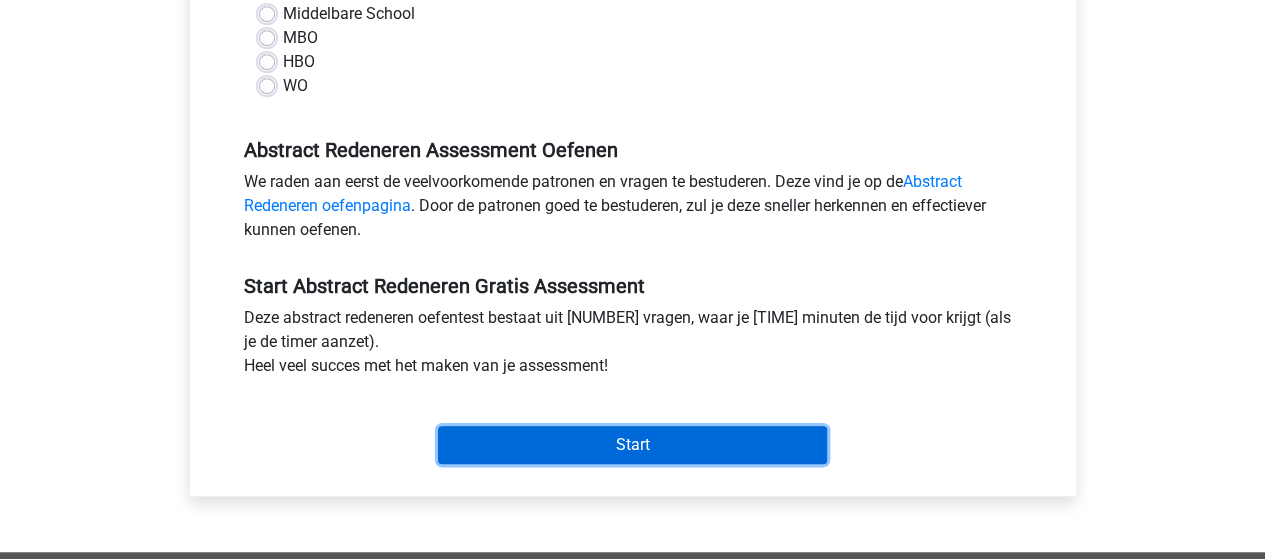 click on "Start" at bounding box center [632, 445] 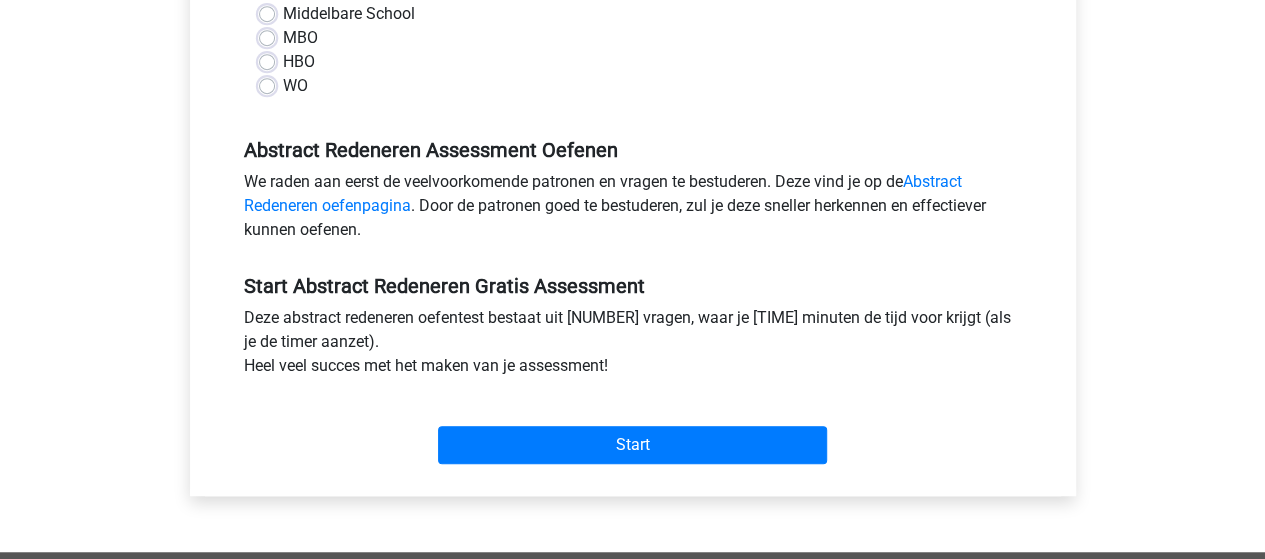 click on "Middelbare School
MBO
HBO
WO" at bounding box center [633, 58] 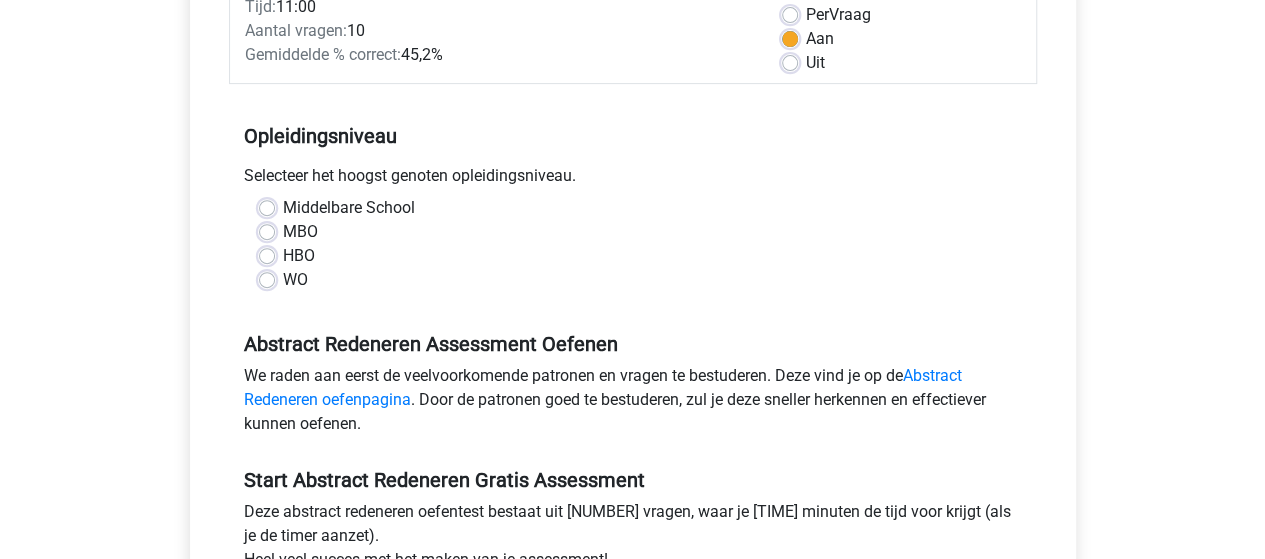 scroll, scrollTop: 300, scrollLeft: 0, axis: vertical 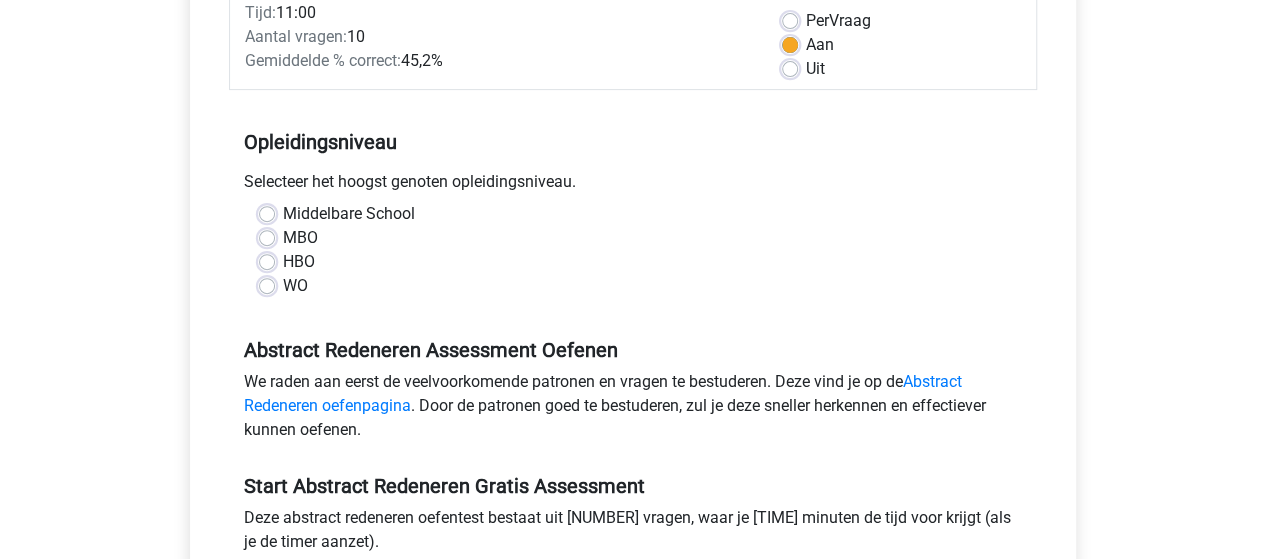 click on "MBO" at bounding box center [300, 238] 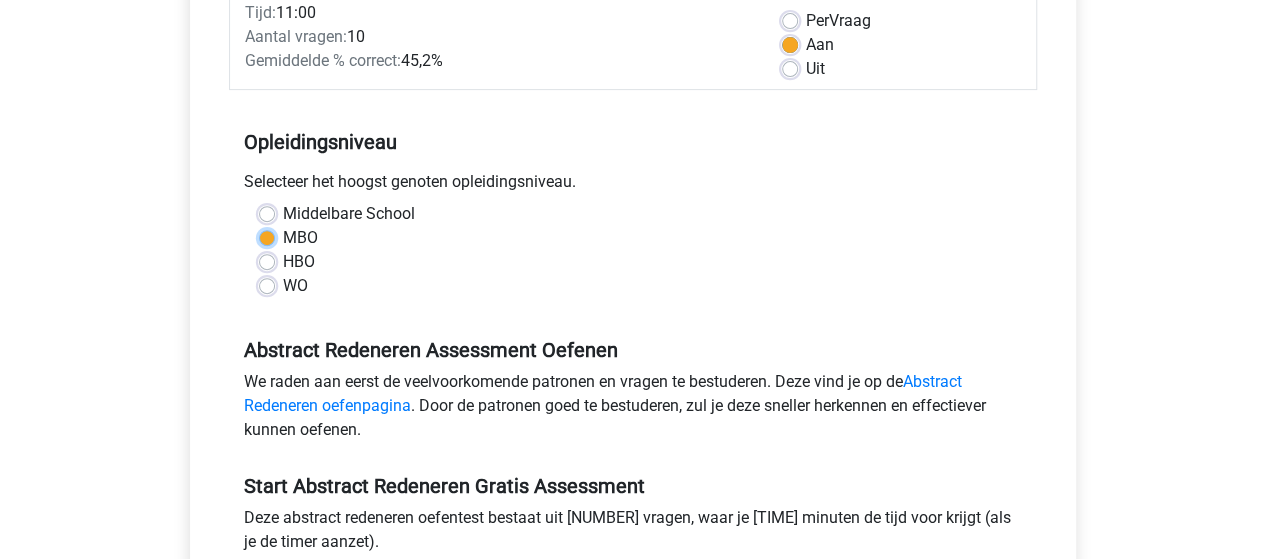 click on "MBO" at bounding box center (267, 236) 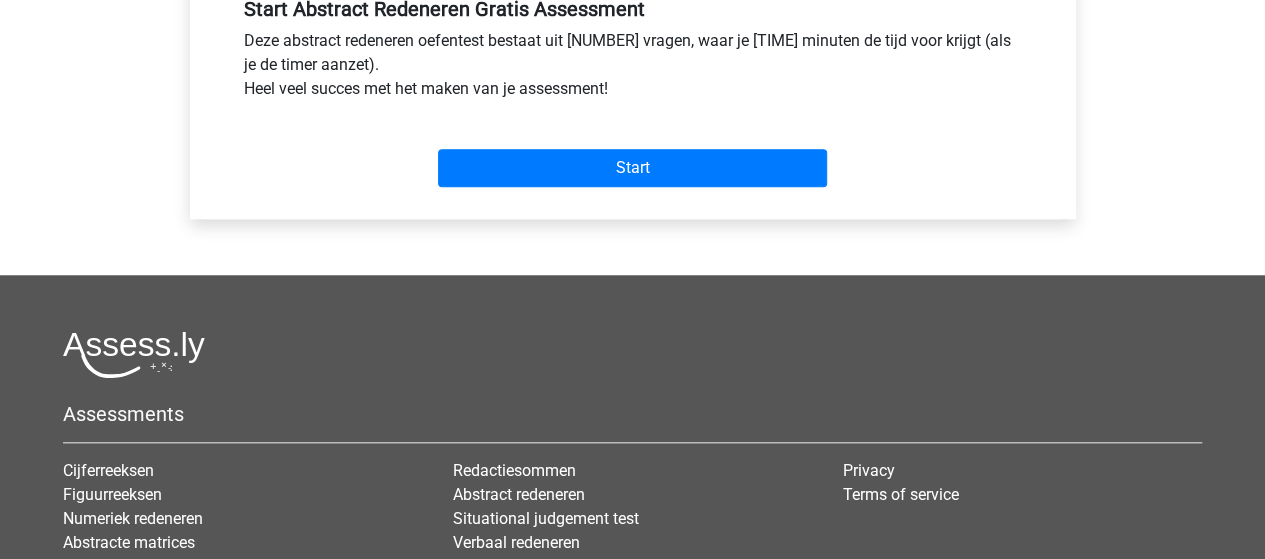scroll, scrollTop: 800, scrollLeft: 0, axis: vertical 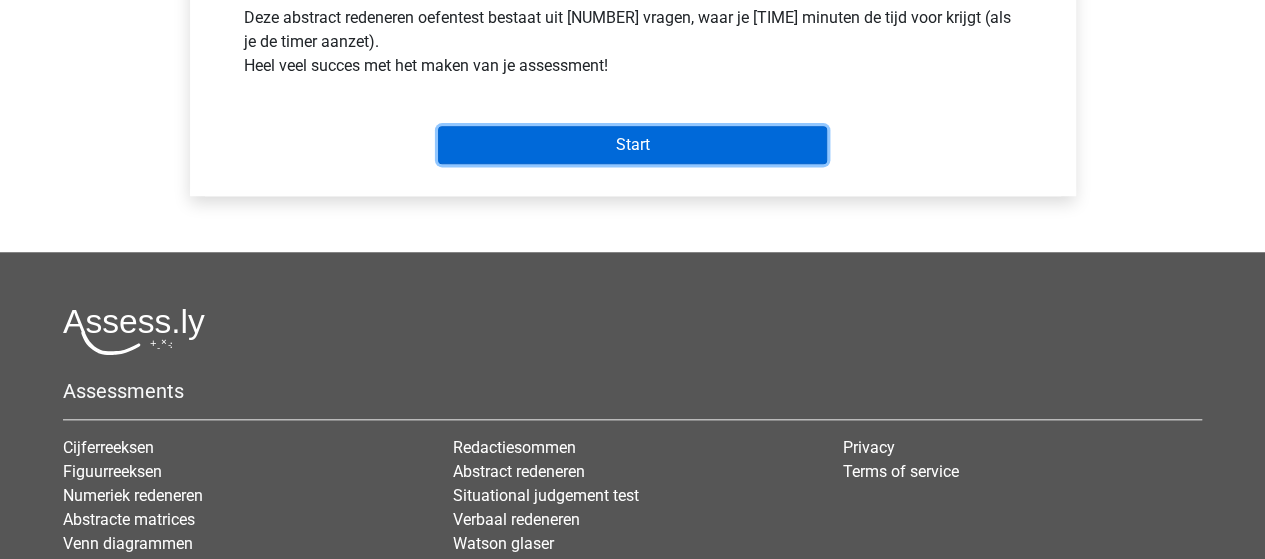 click on "Start" at bounding box center (632, 145) 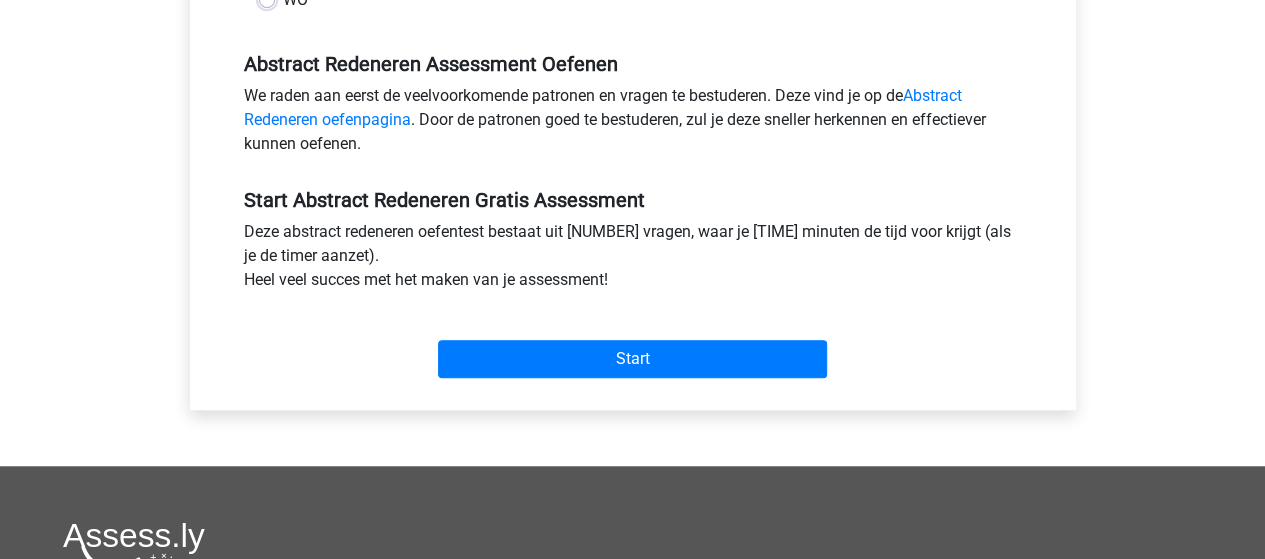 scroll, scrollTop: 600, scrollLeft: 0, axis: vertical 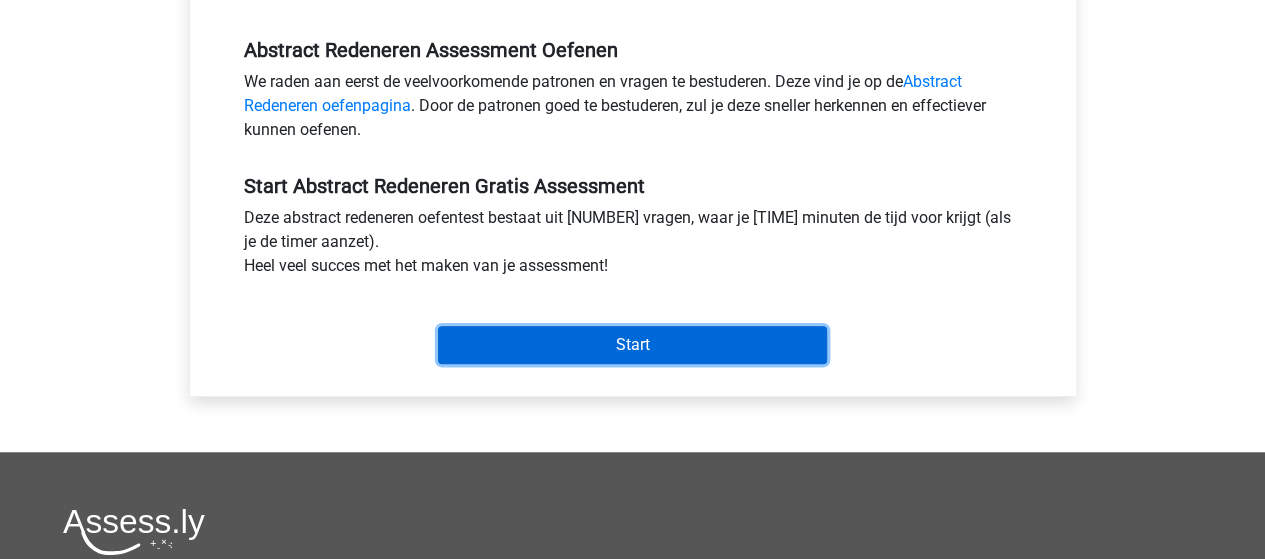 click on "Start" at bounding box center [632, 345] 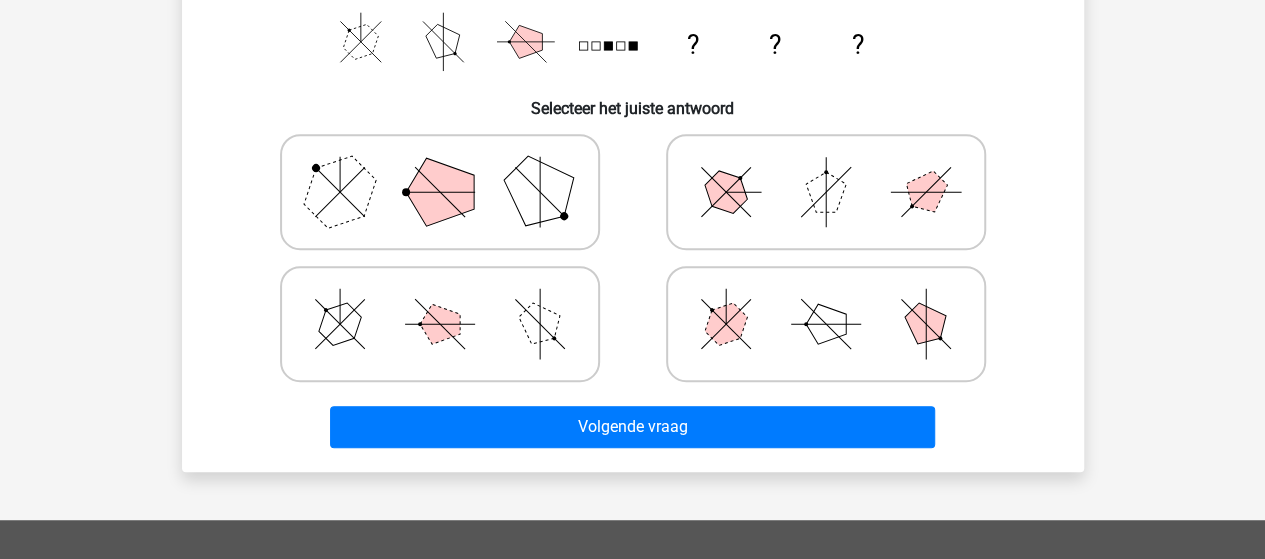 scroll, scrollTop: 400, scrollLeft: 0, axis: vertical 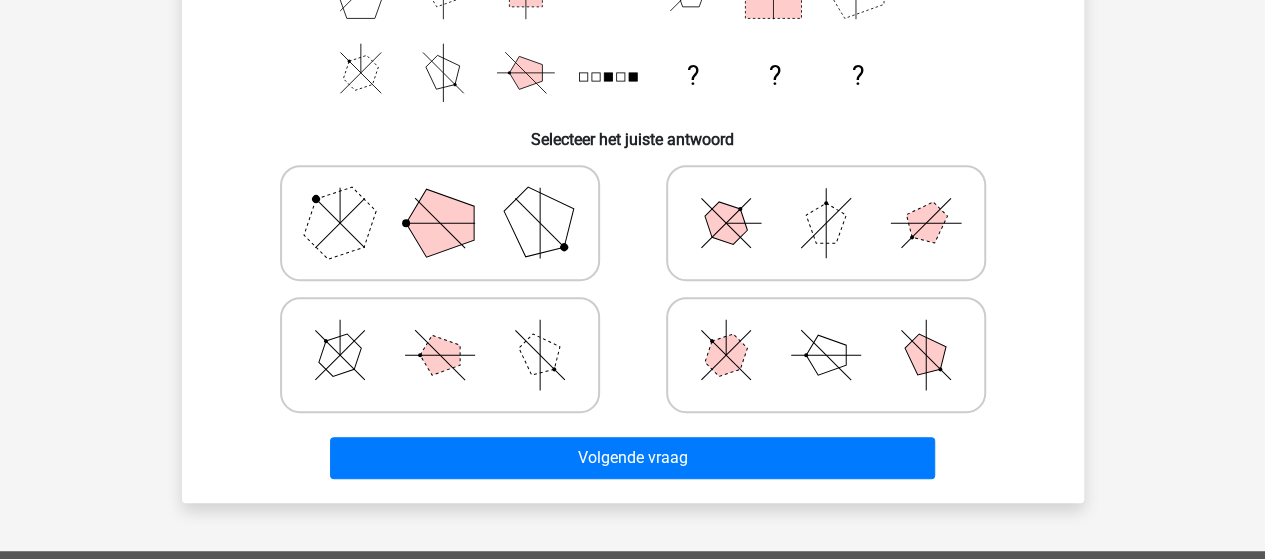 click at bounding box center (725, 355) 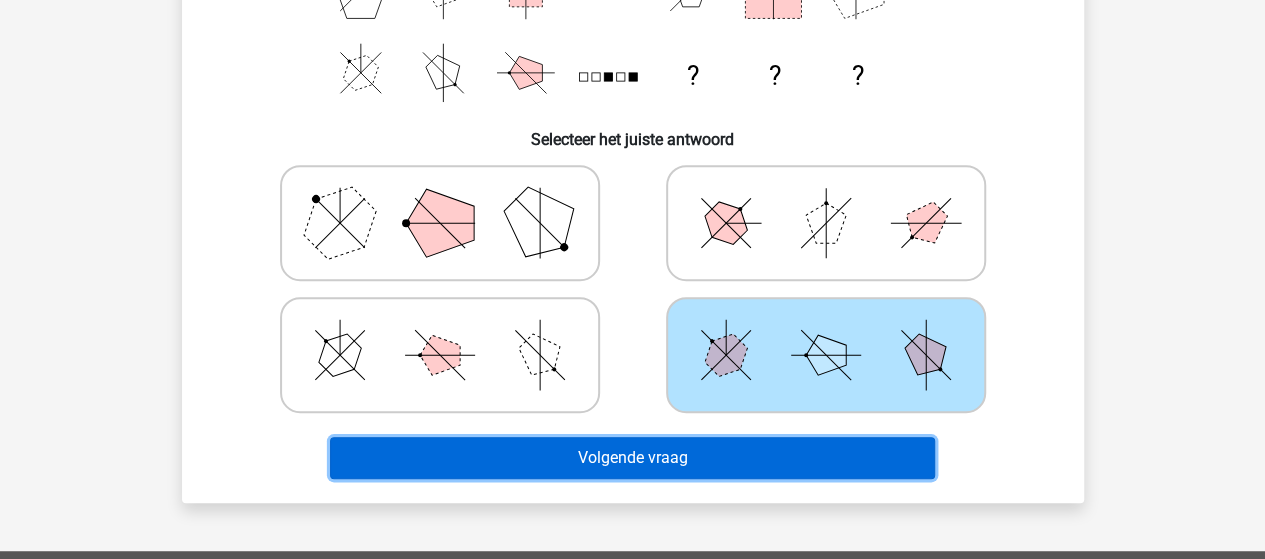 click on "Volgende vraag" at bounding box center (632, 458) 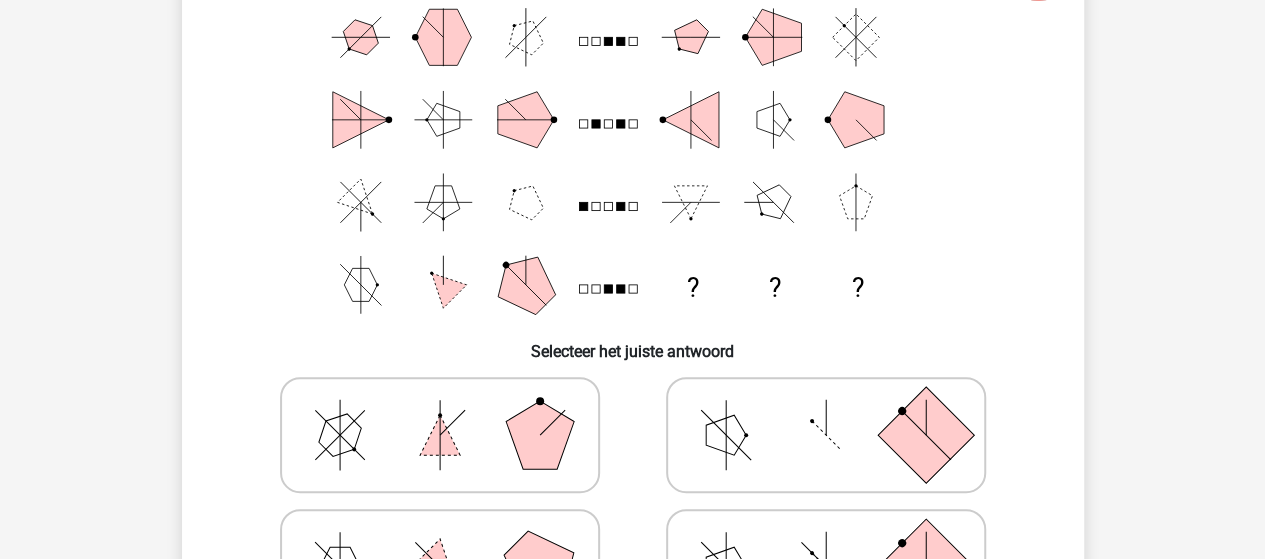 scroll, scrollTop: 100, scrollLeft: 0, axis: vertical 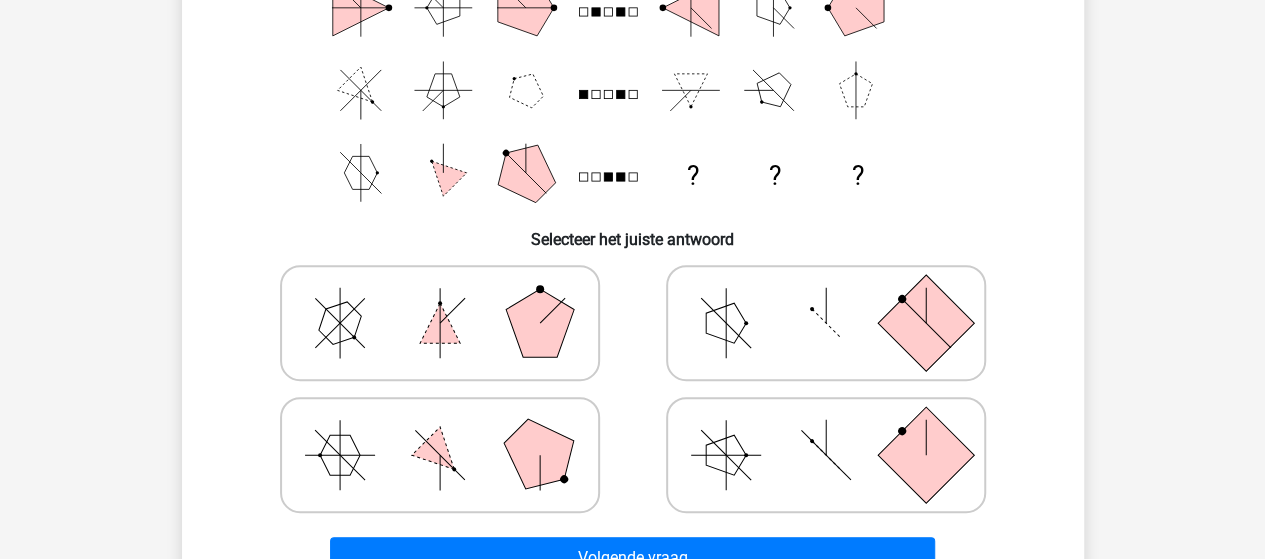 drag, startPoint x: 458, startPoint y: 285, endPoint x: 462, endPoint y: 297, distance: 12.649111 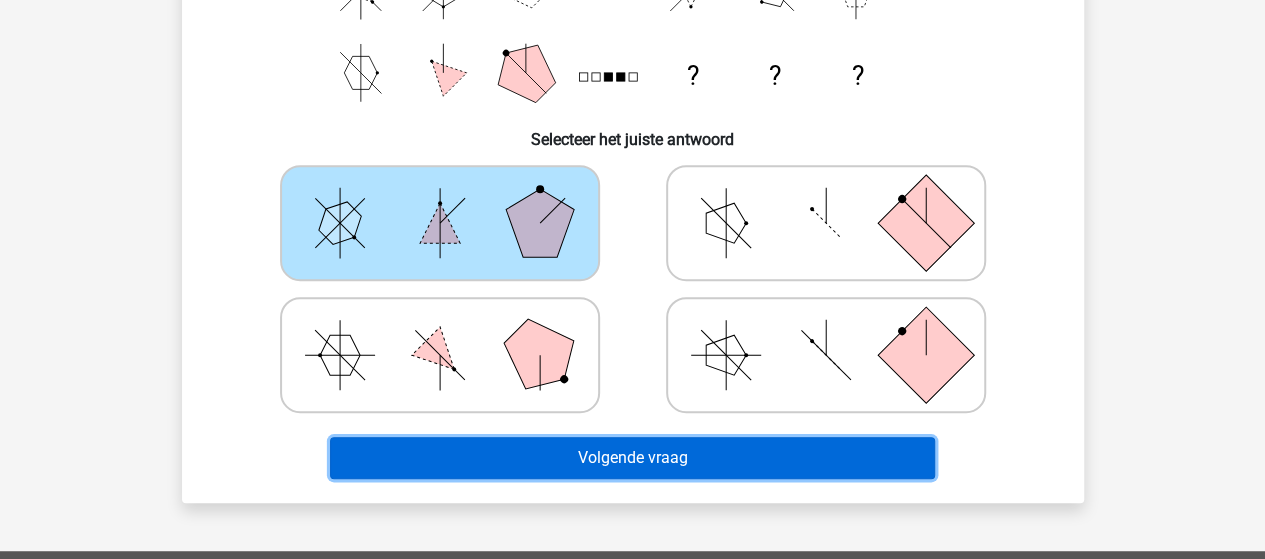 click on "Volgende vraag" at bounding box center [632, 458] 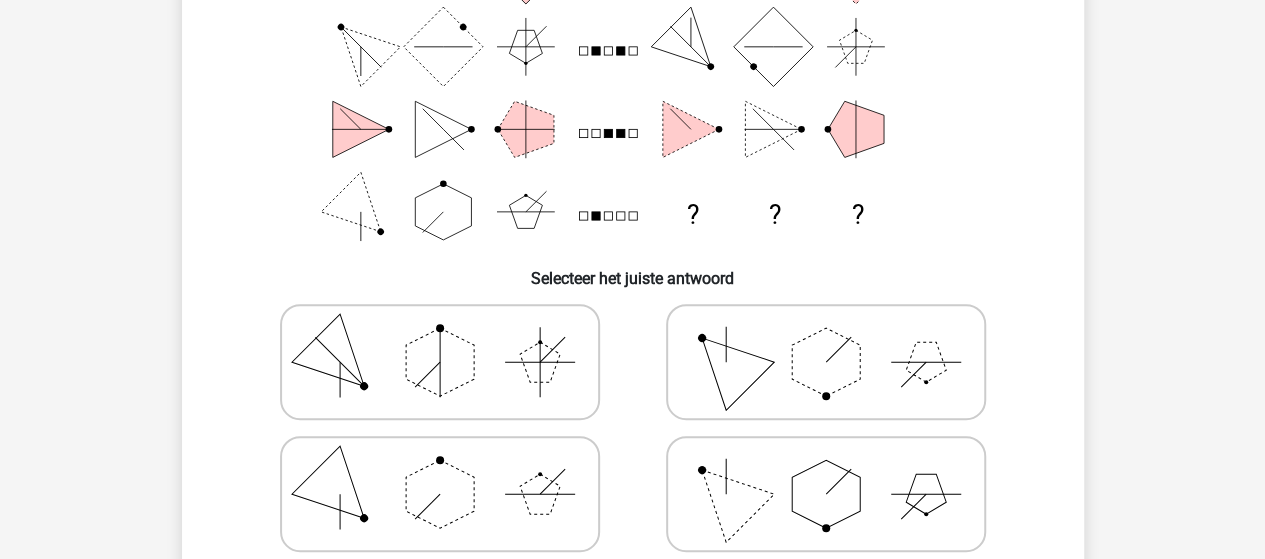 scroll, scrollTop: 292, scrollLeft: 0, axis: vertical 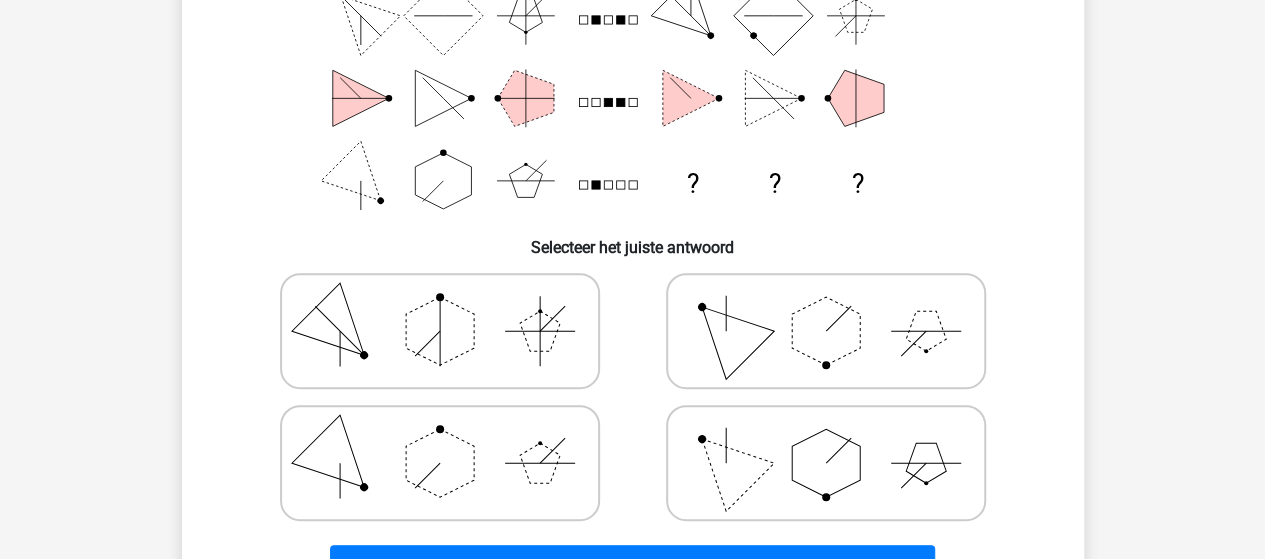 click at bounding box center (826, 463) 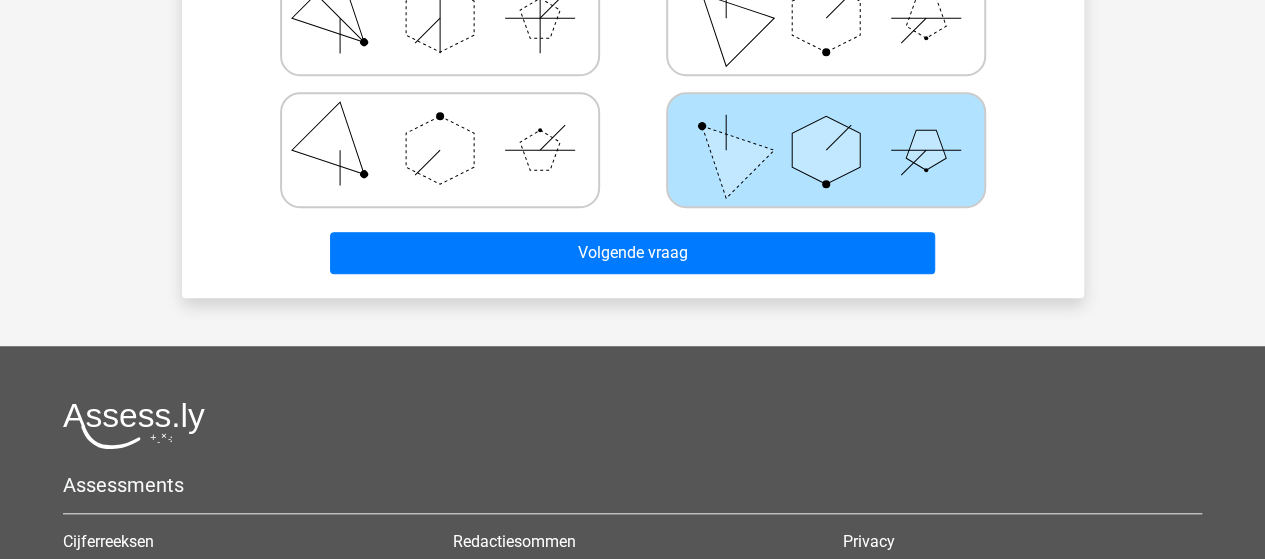scroll, scrollTop: 692, scrollLeft: 0, axis: vertical 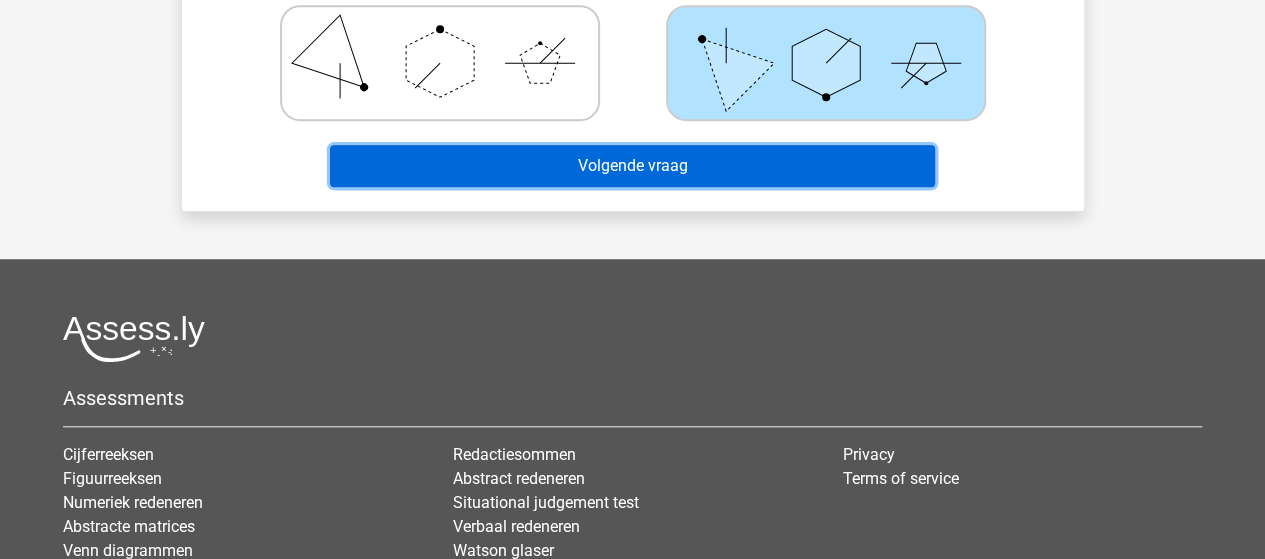 click on "Volgende vraag" at bounding box center (632, 166) 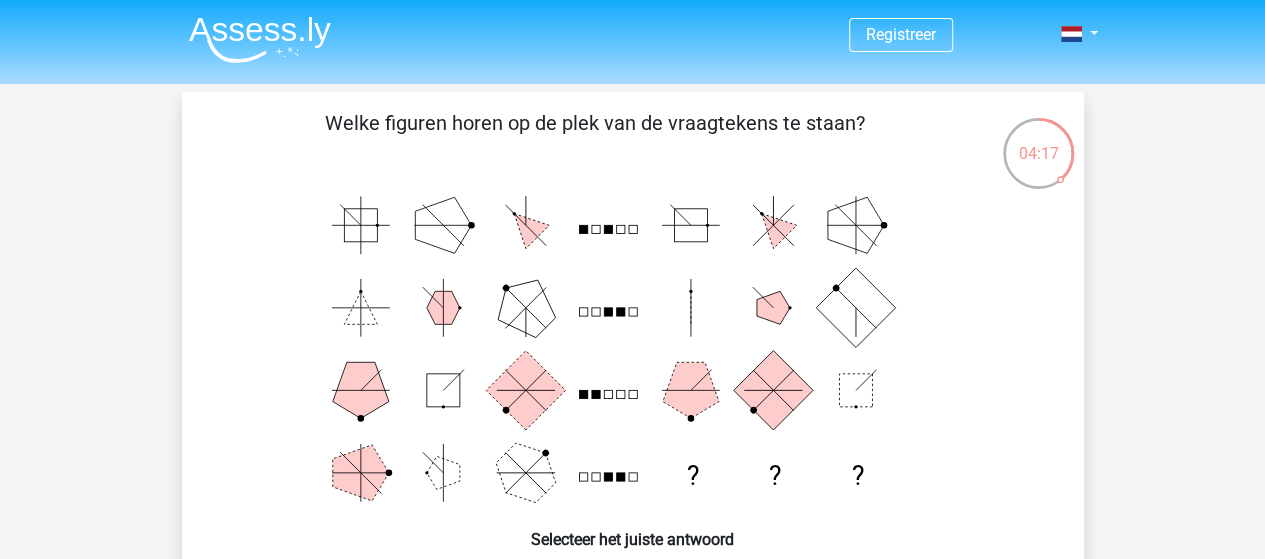 scroll, scrollTop: 100, scrollLeft: 0, axis: vertical 